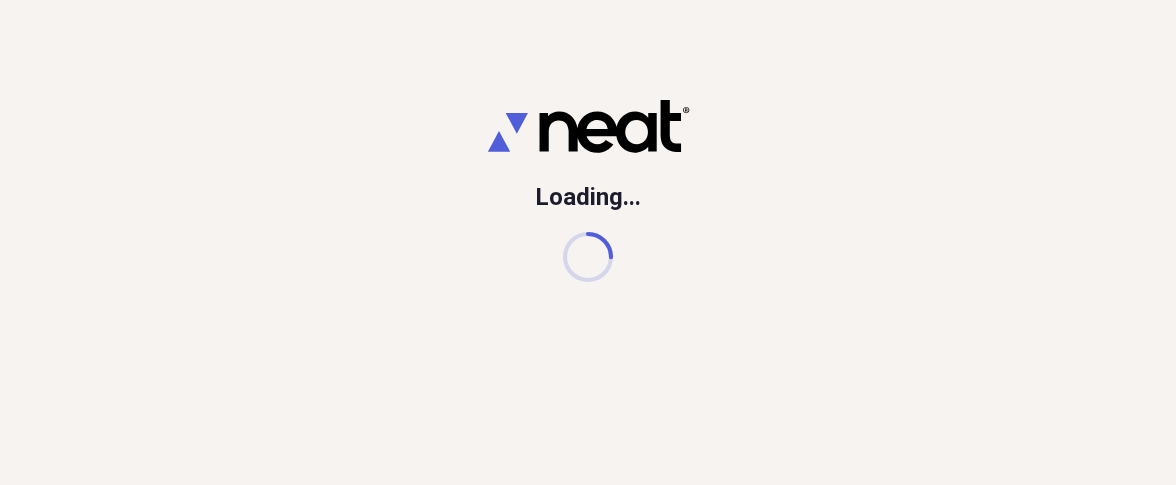 scroll, scrollTop: 0, scrollLeft: 0, axis: both 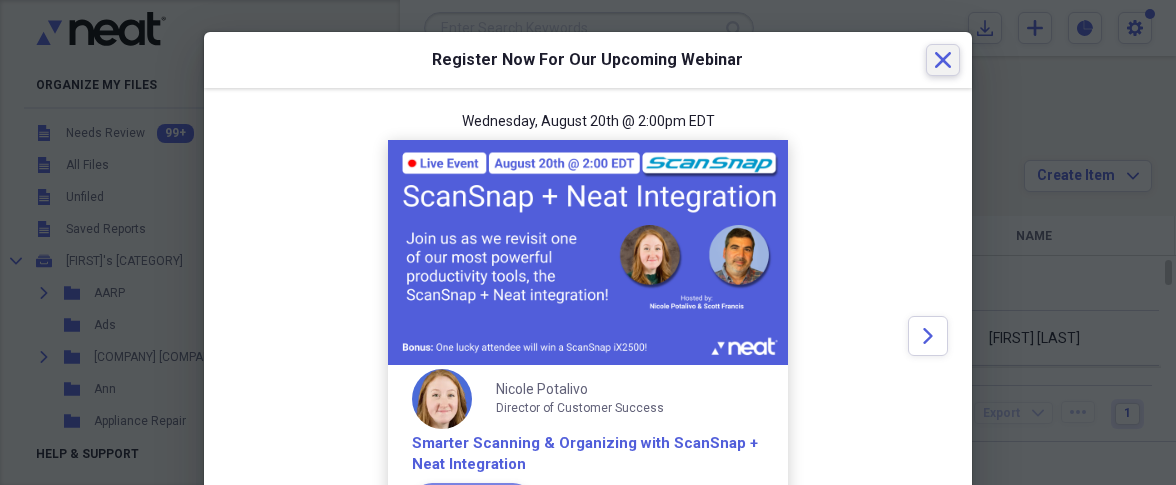 click on "Close" 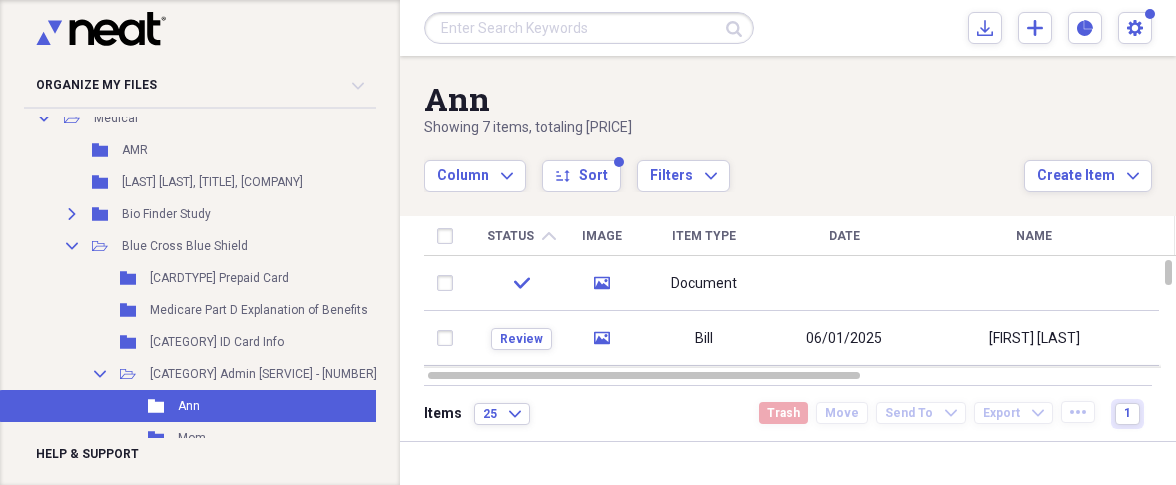 scroll, scrollTop: 1629, scrollLeft: 0, axis: vertical 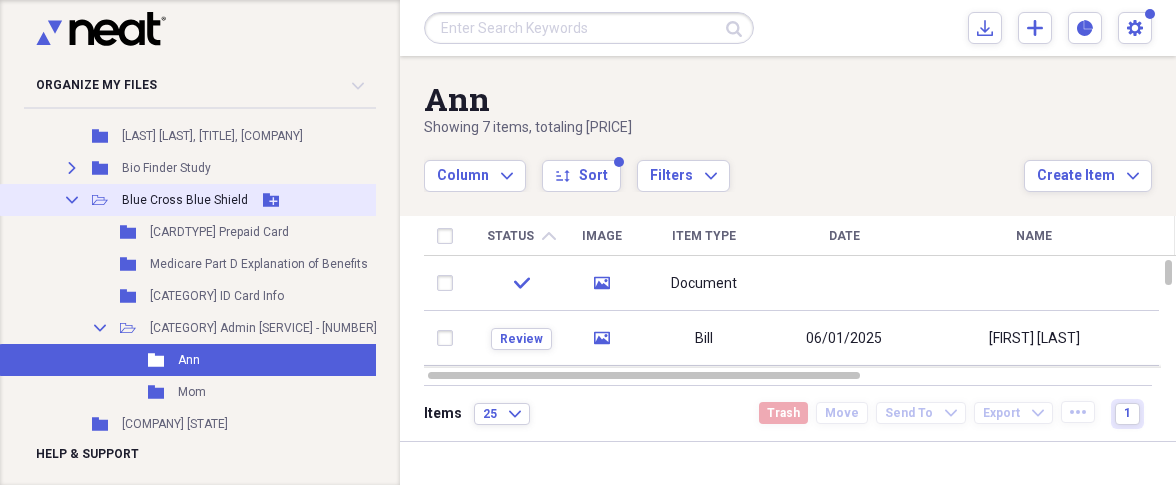 click on "Collapse" 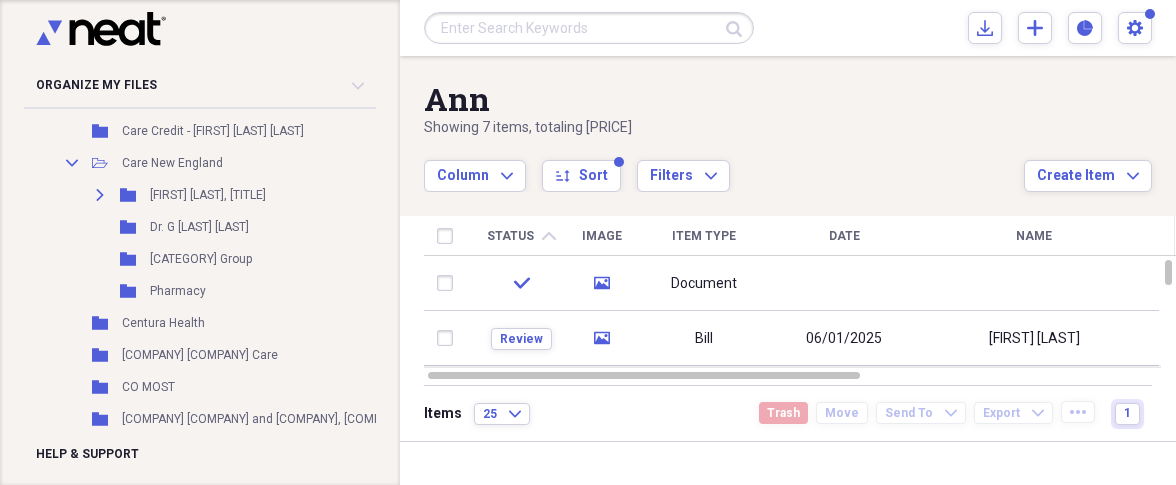 scroll, scrollTop: 1718, scrollLeft: 0, axis: vertical 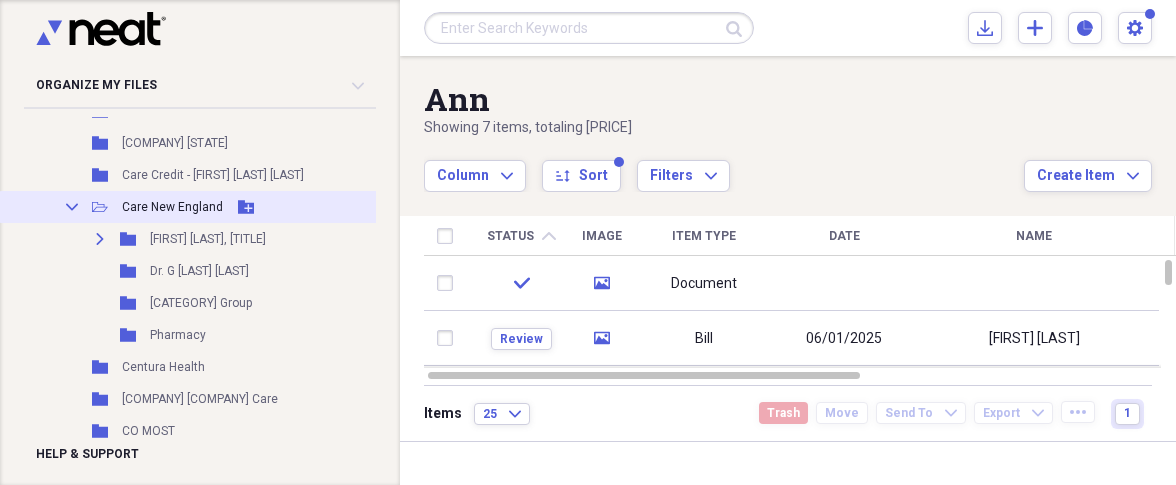 click on "Collapse" 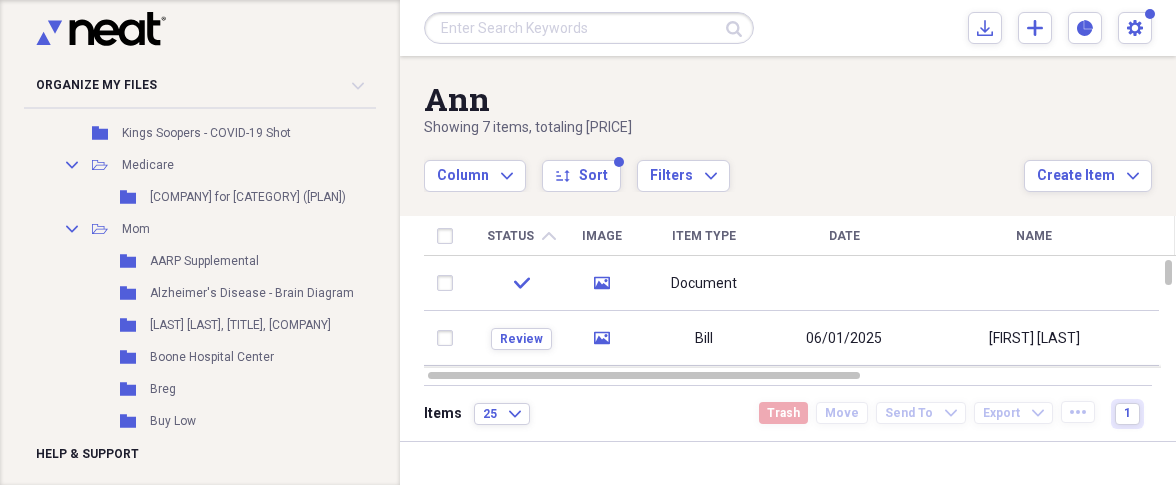scroll, scrollTop: 2325, scrollLeft: 0, axis: vertical 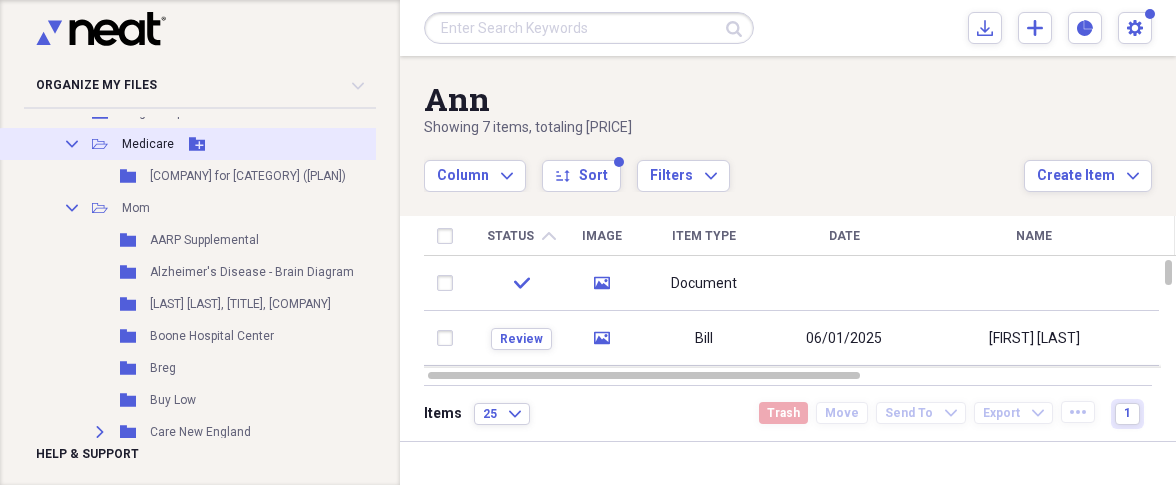 click 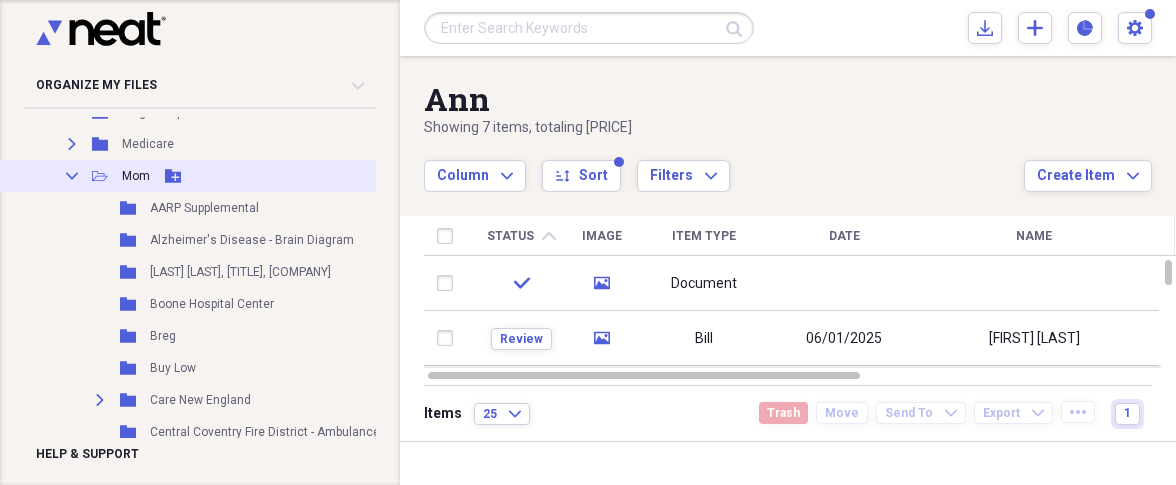 click on "Collapse" 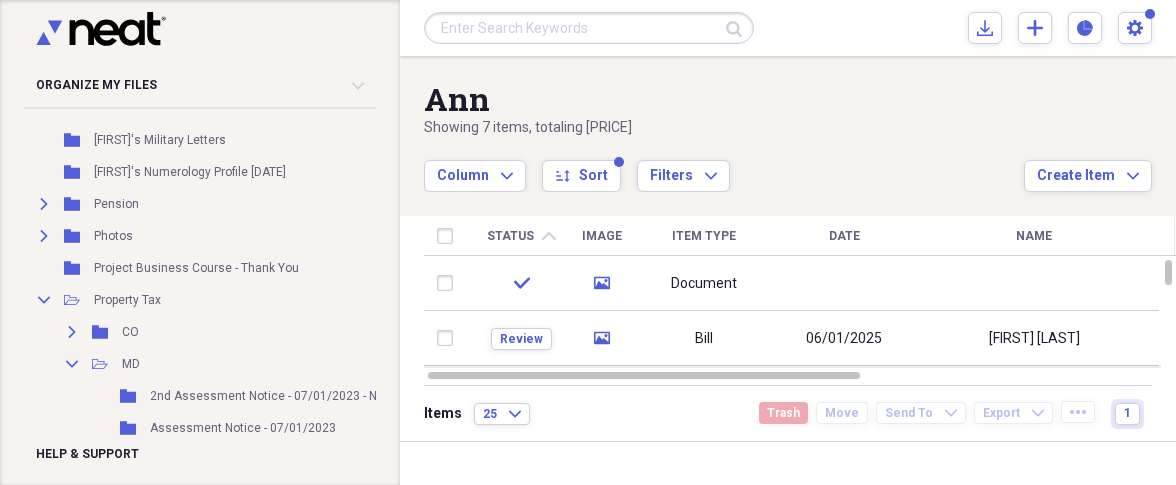scroll, scrollTop: 2645, scrollLeft: 0, axis: vertical 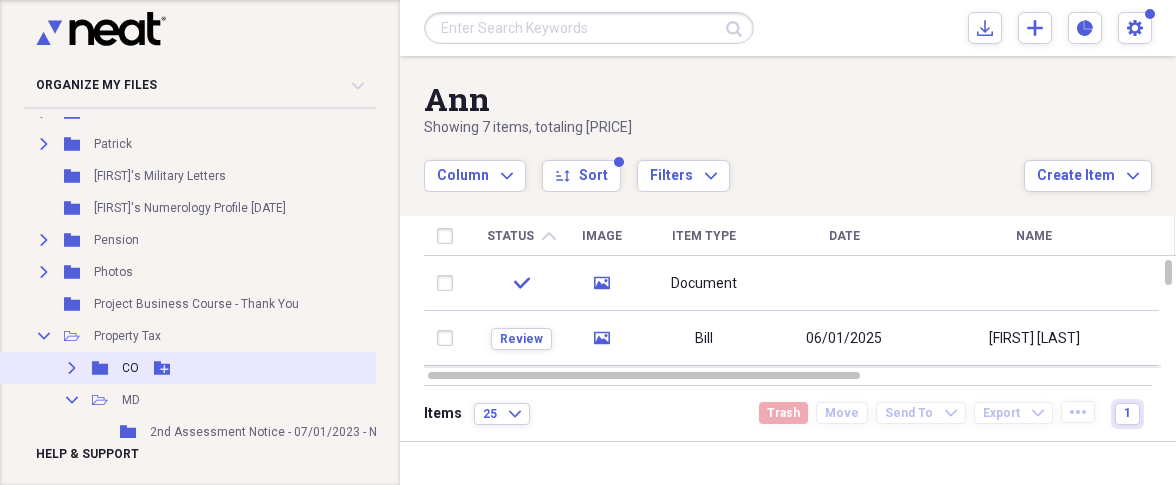 click on "Expand" 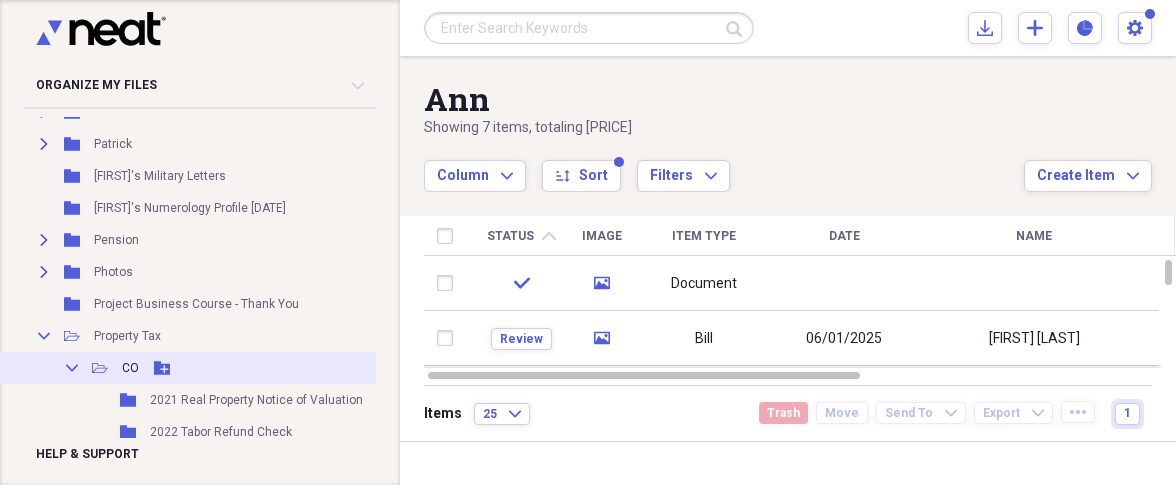 click on "Collapse" 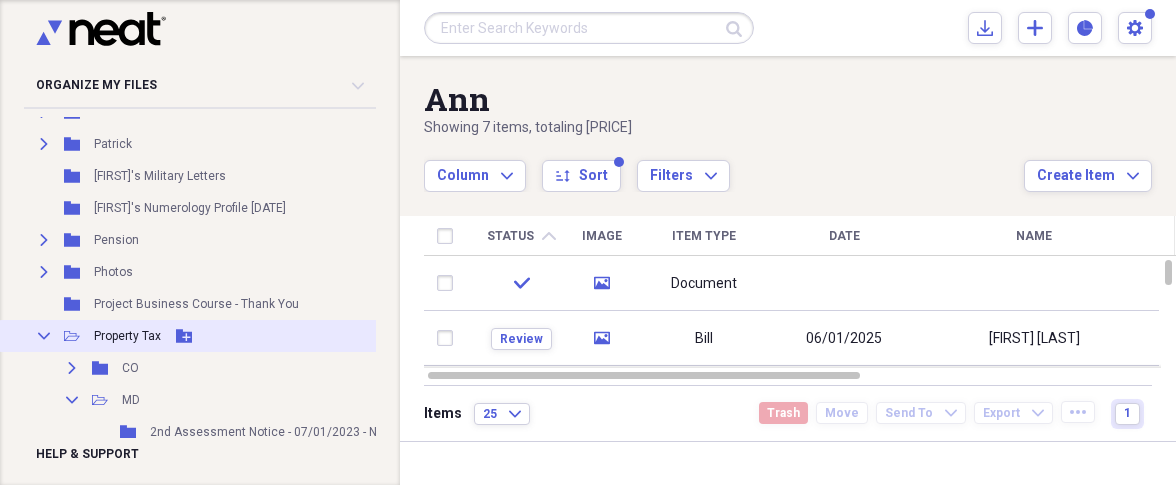 click on "Collapse" 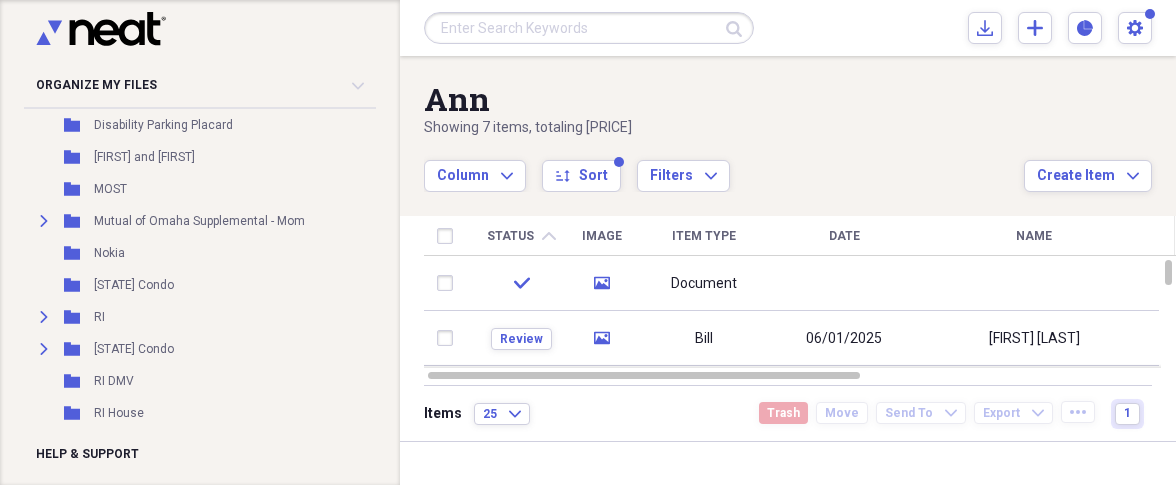 scroll, scrollTop: 3726, scrollLeft: 0, axis: vertical 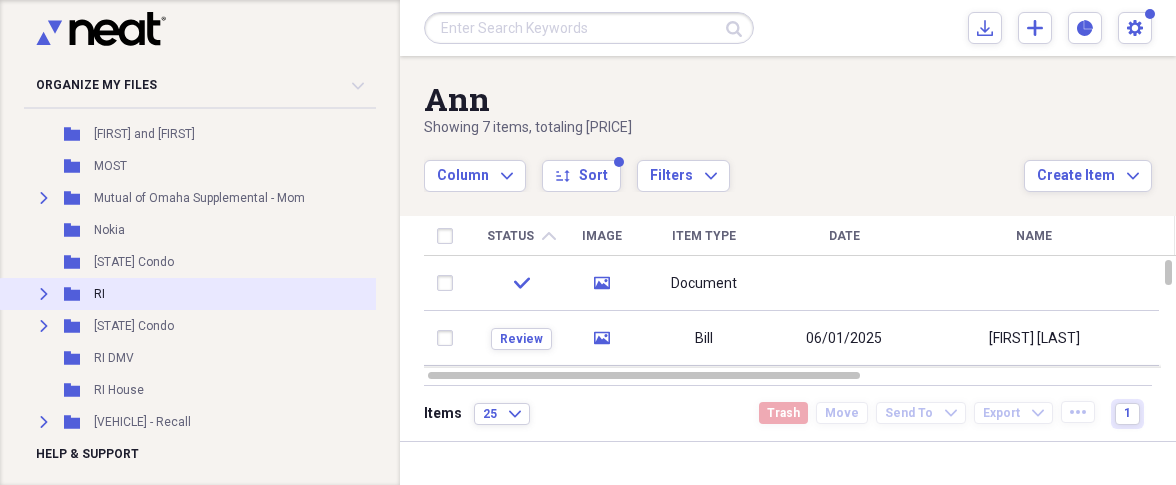 click on "Expand" 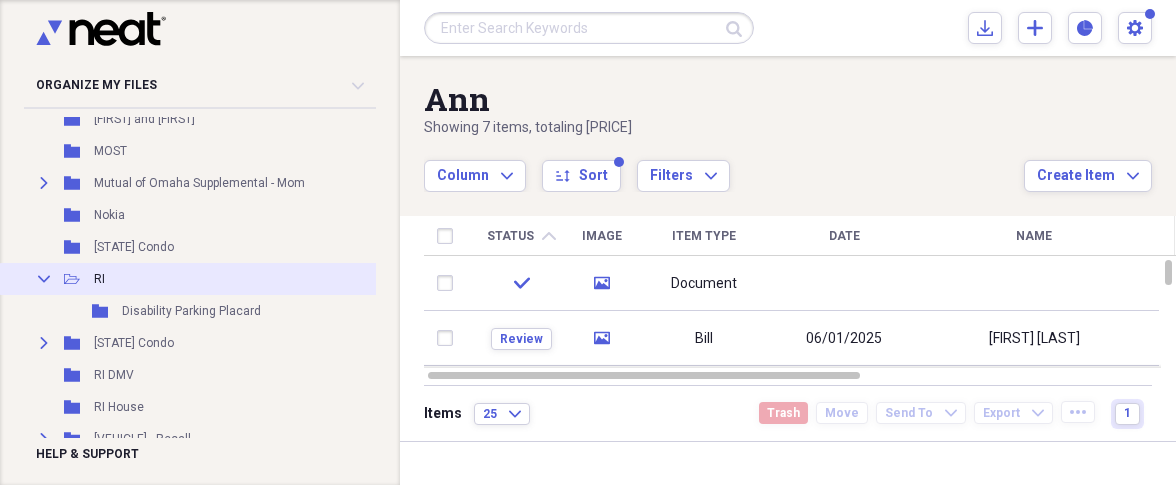 click on "RI" at bounding box center (99, 279) 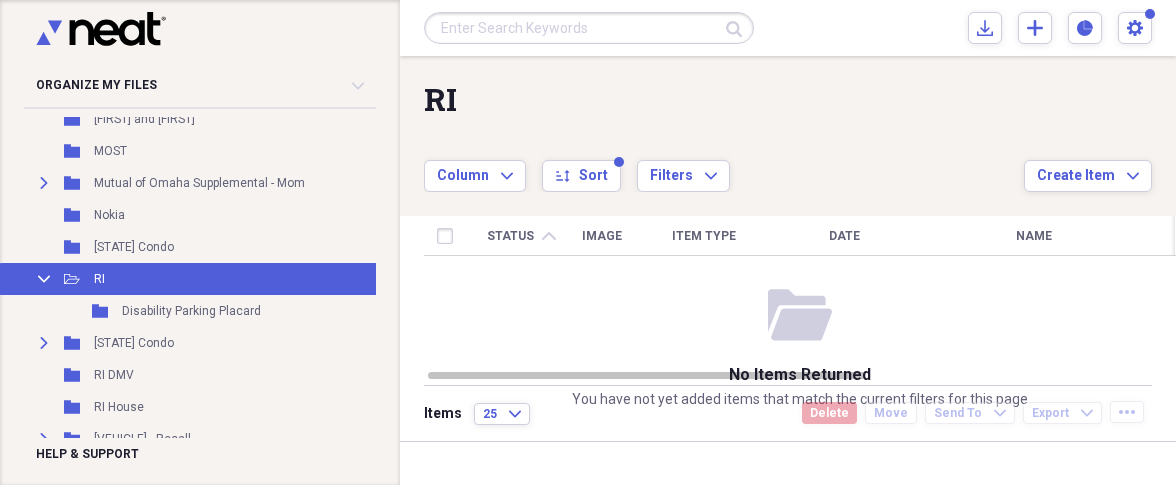 click on "Collapse Open Folder RI" at bounding box center [233, 279] 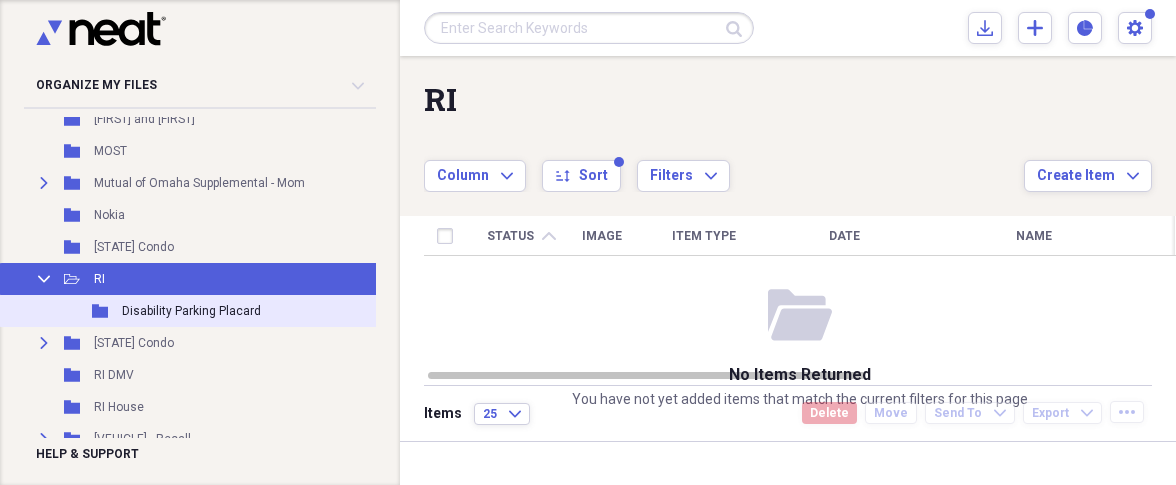 click on "Folder Disability Parking Placard" at bounding box center (233, 311) 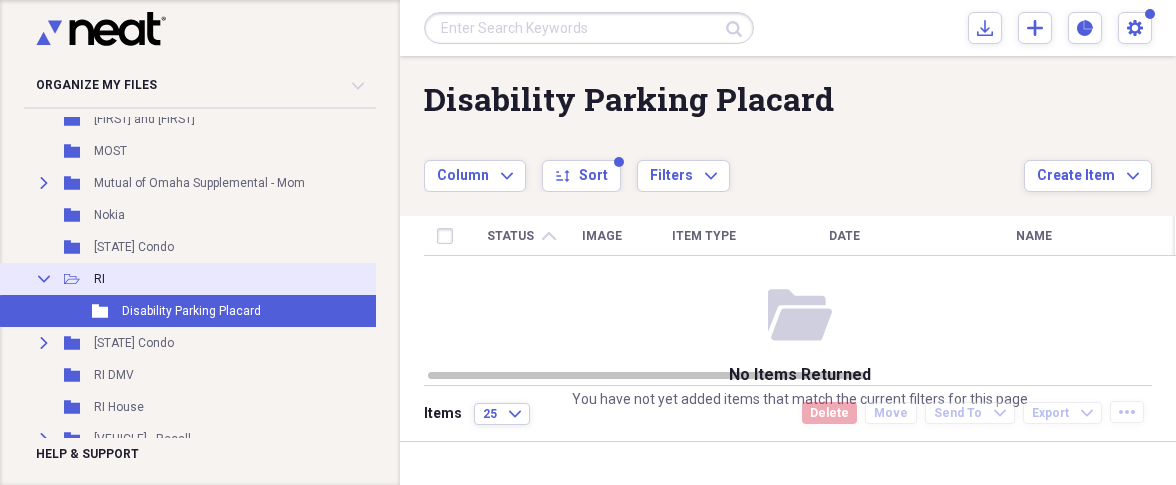 click on "Collapse Open Folder RI" at bounding box center [233, 279] 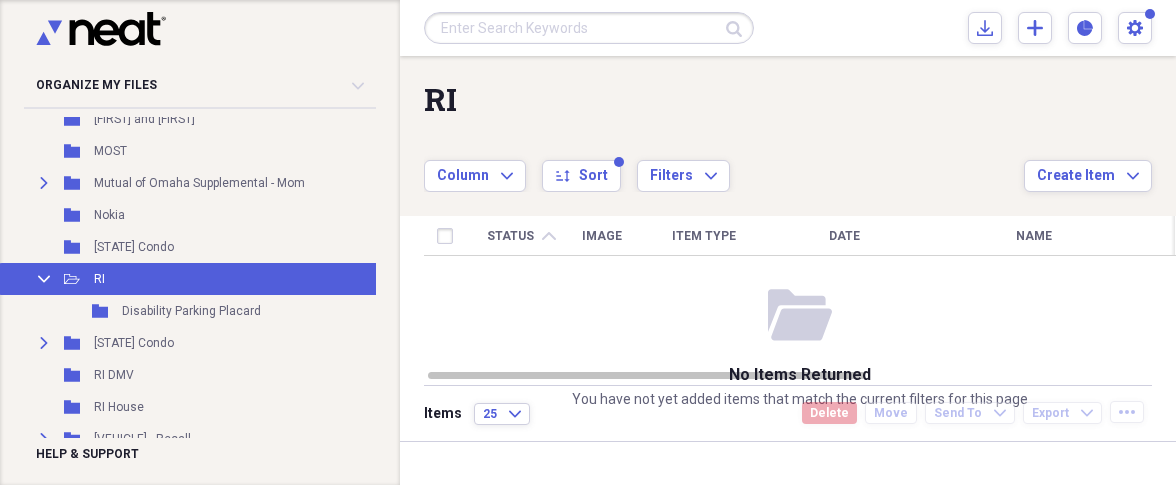click on "Collapse Open Folder RI" at bounding box center [233, 279] 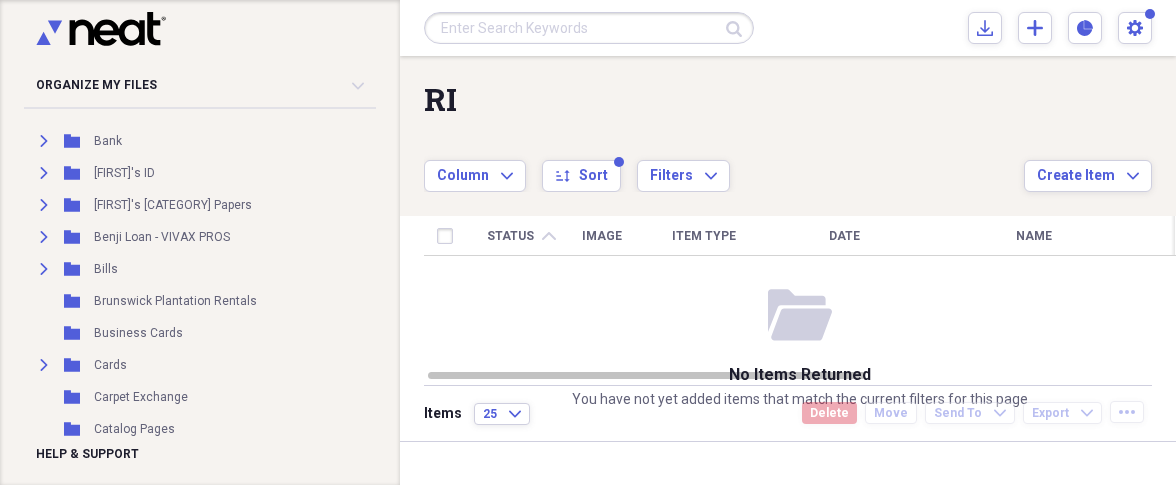 scroll, scrollTop: 0, scrollLeft: 0, axis: both 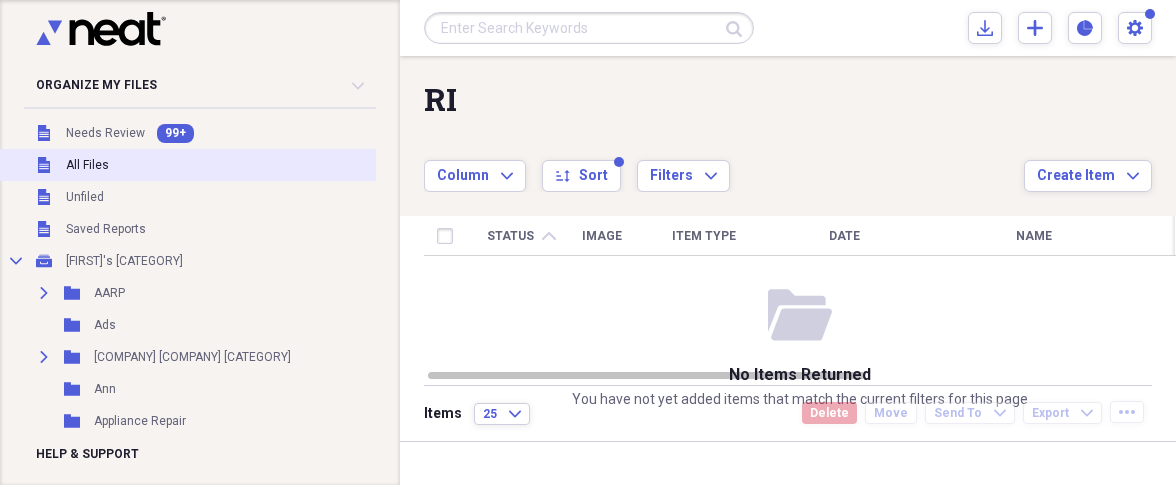 drag, startPoint x: 357, startPoint y: 202, endPoint x: 324, endPoint y: 155, distance: 57.428215 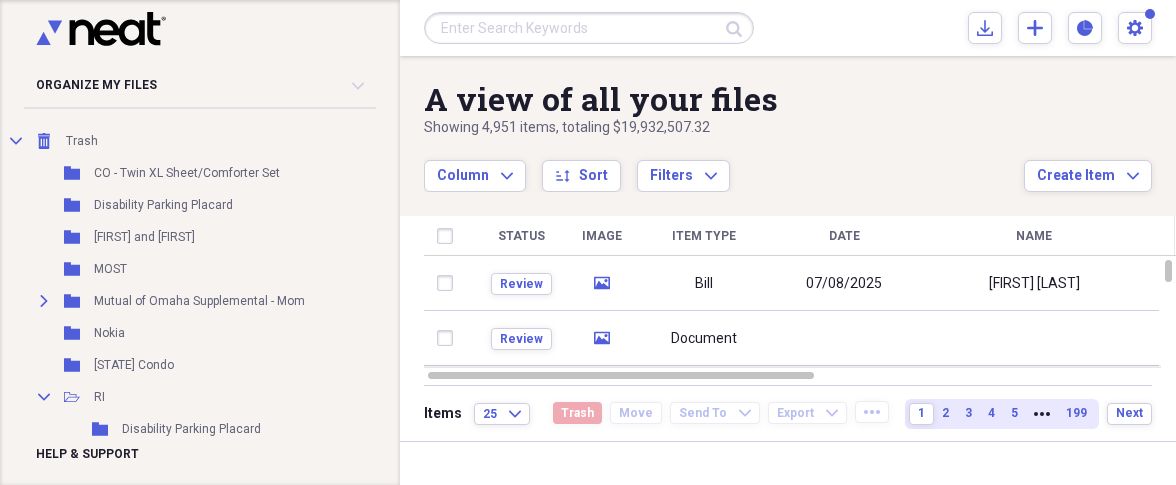 scroll, scrollTop: 3758, scrollLeft: 0, axis: vertical 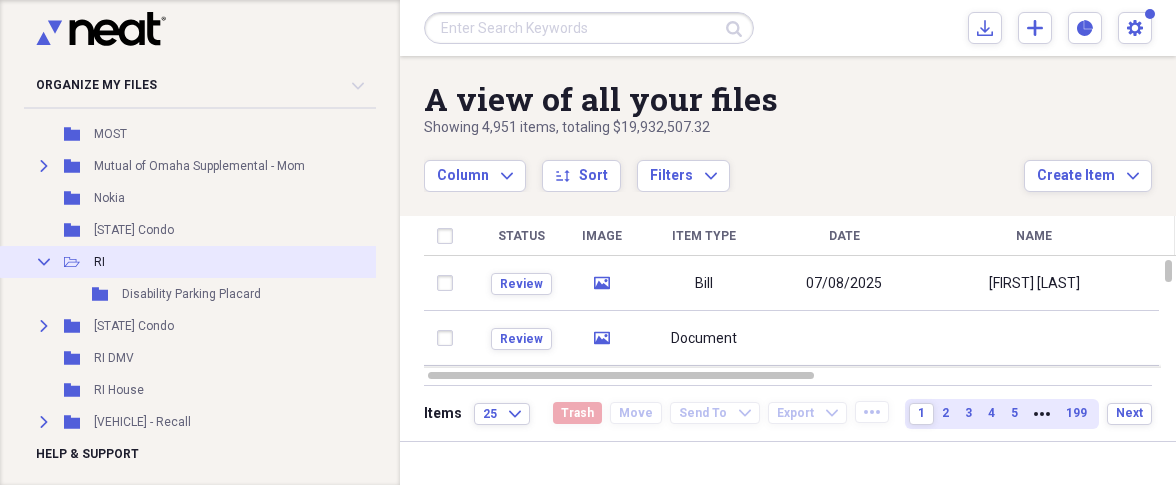 click on "RI" at bounding box center (99, 262) 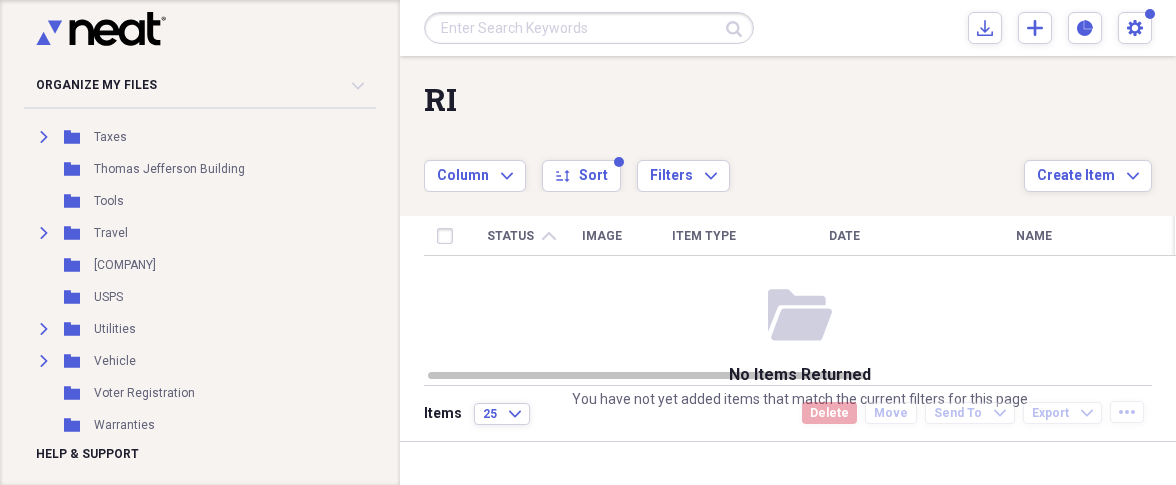 scroll, scrollTop: 3262, scrollLeft: 0, axis: vertical 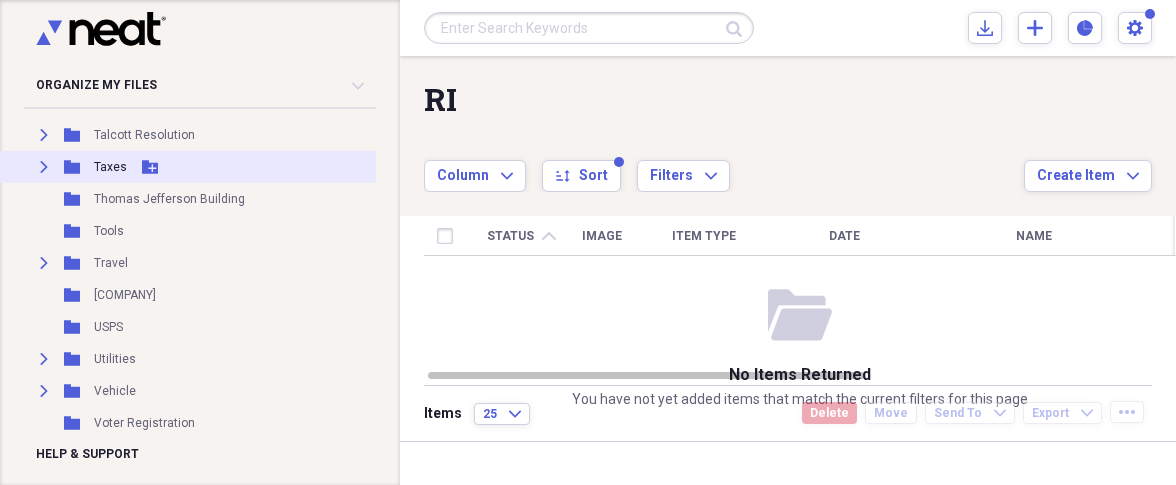 click on "Expand" 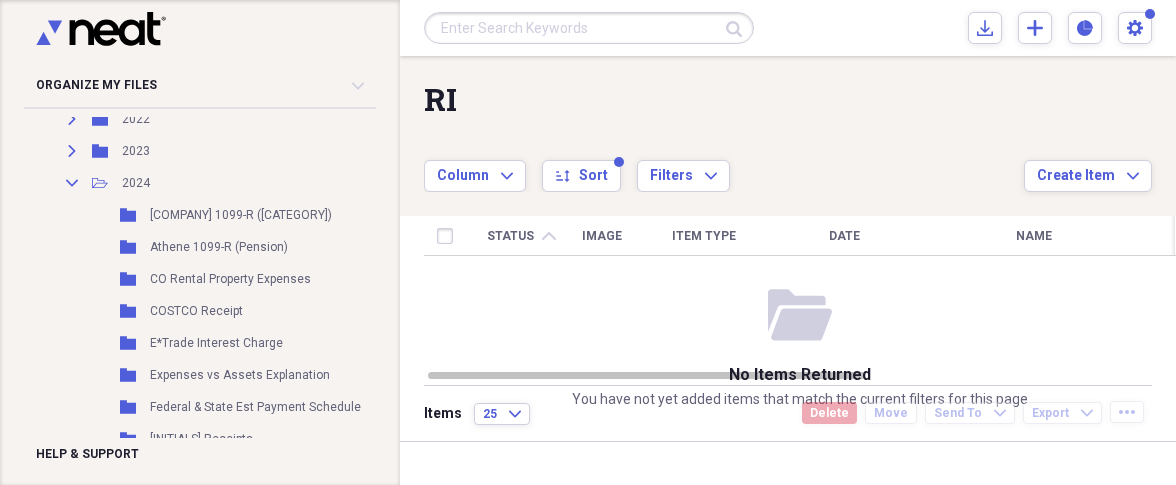 scroll, scrollTop: 3713, scrollLeft: 0, axis: vertical 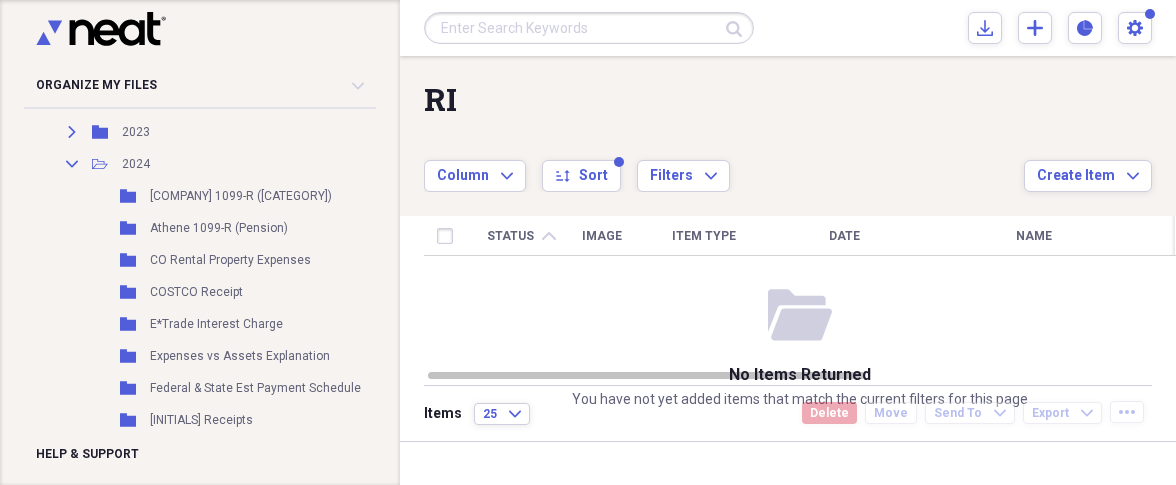click on "Ann's [CATEGORY]" at bounding box center (588, 242) 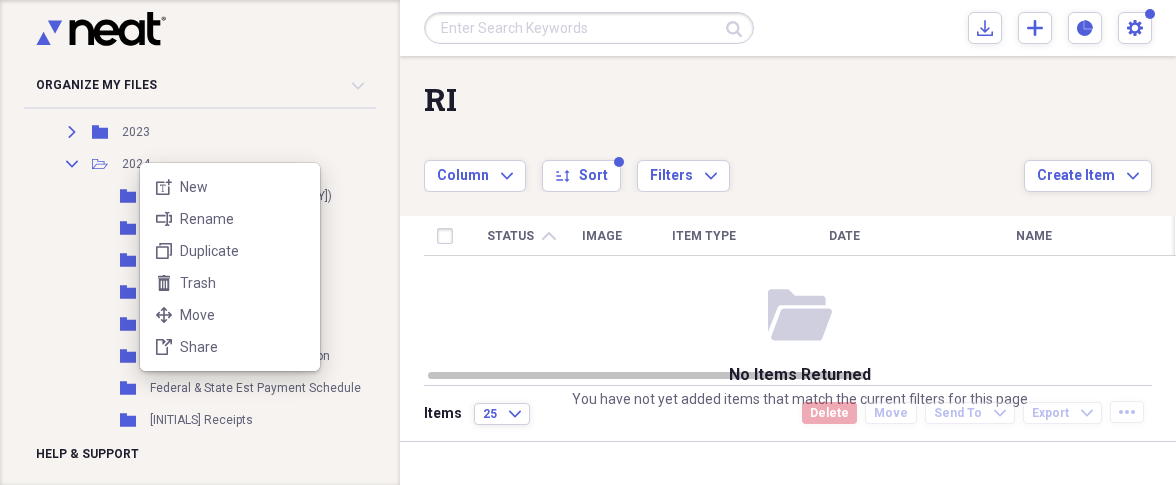click on "Ann's [CATEGORY]" at bounding box center (588, 242) 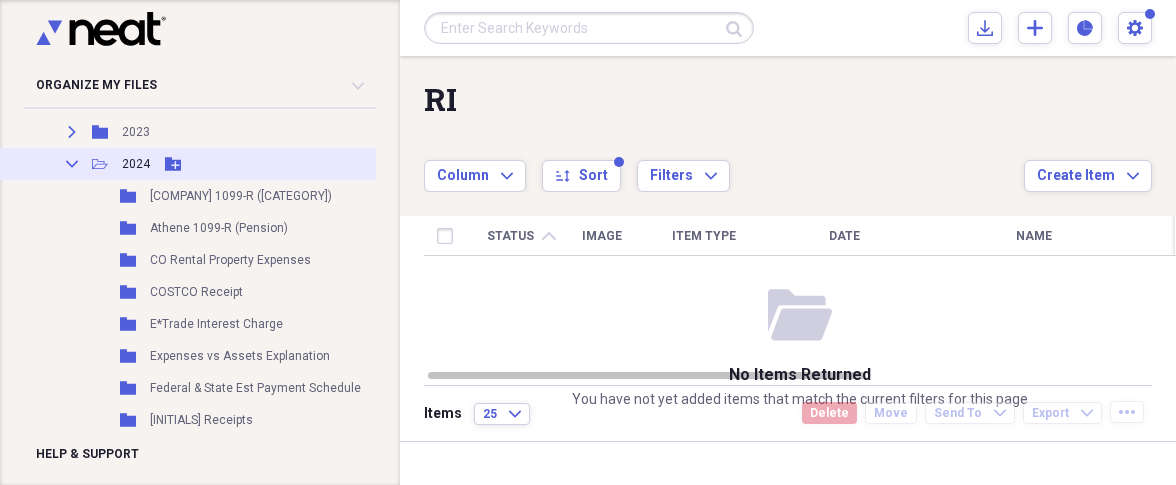 click 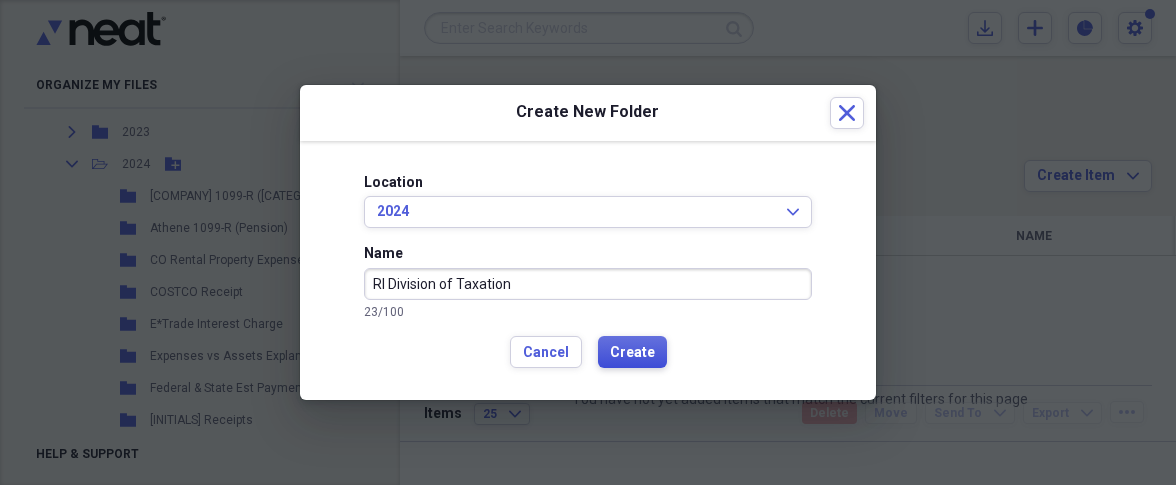type on "RI Division of Taxation" 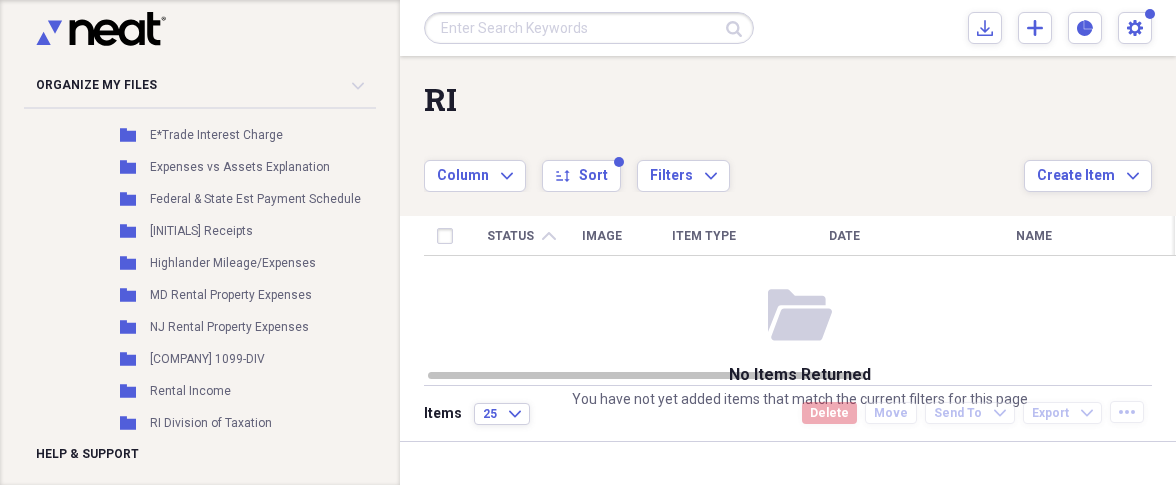 scroll, scrollTop: 3996, scrollLeft: 0, axis: vertical 